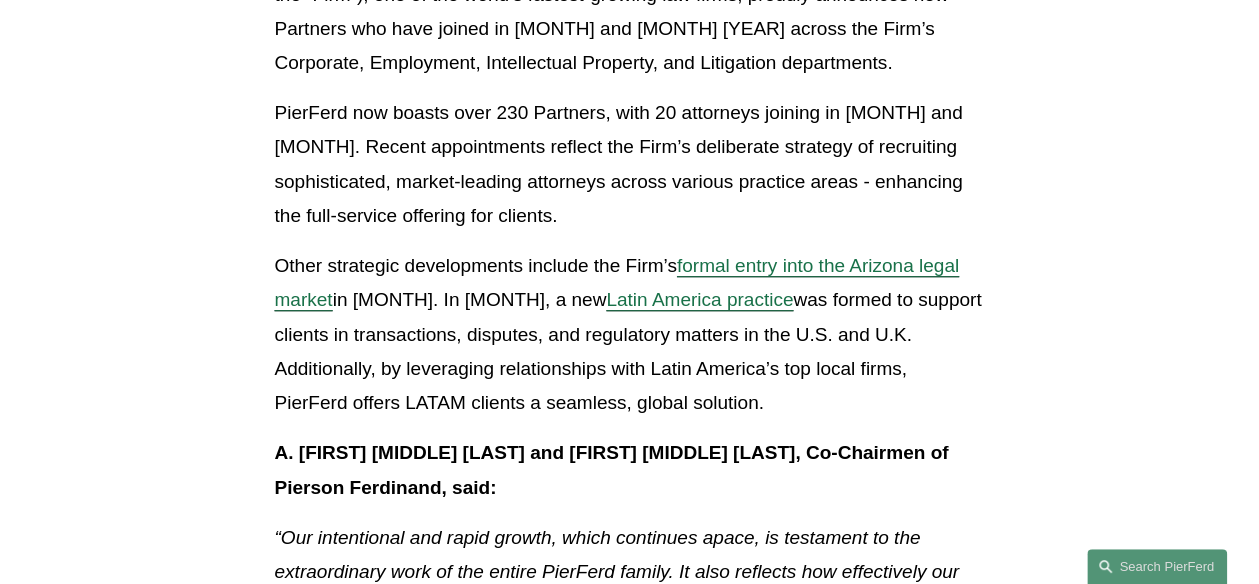 scroll, scrollTop: 594, scrollLeft: 0, axis: vertical 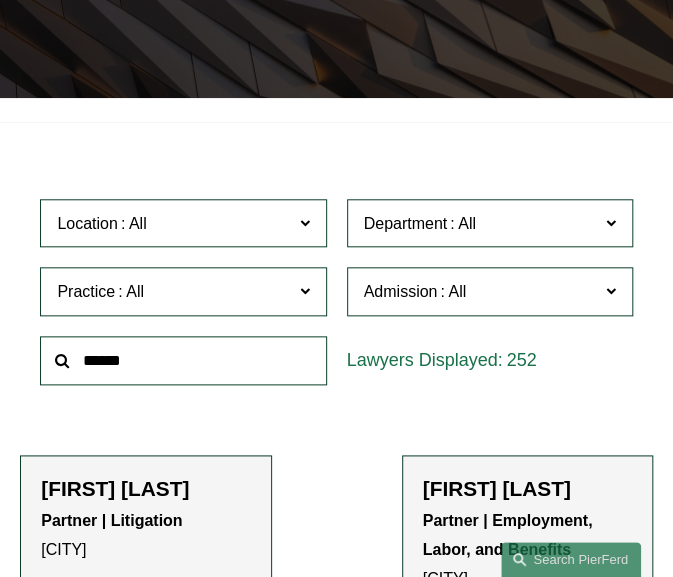 click 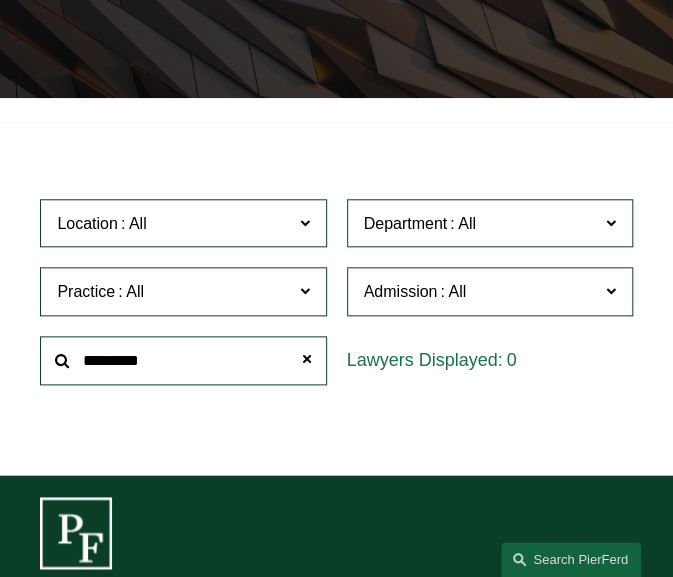 drag, startPoint x: 124, startPoint y: 351, endPoint x: 22, endPoint y: 347, distance: 102.0784 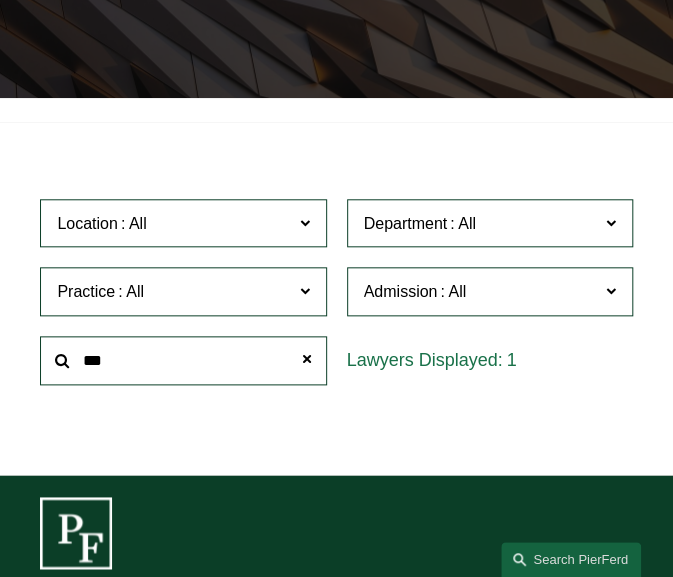 click on "***" 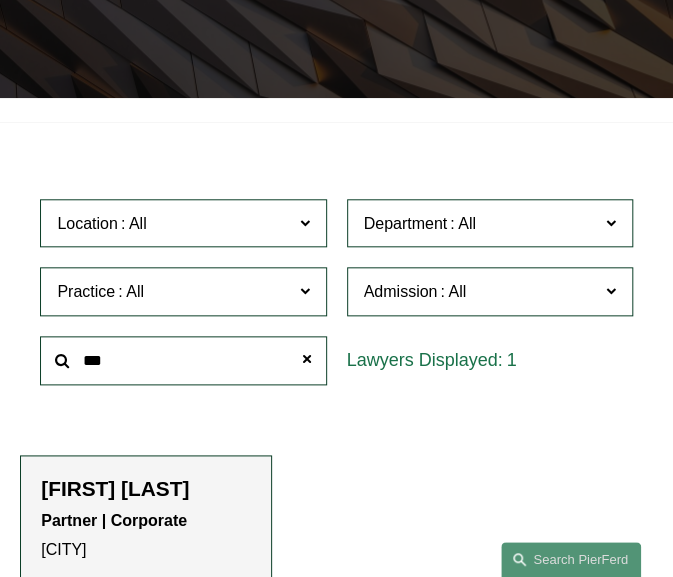 scroll, scrollTop: 564, scrollLeft: 0, axis: vertical 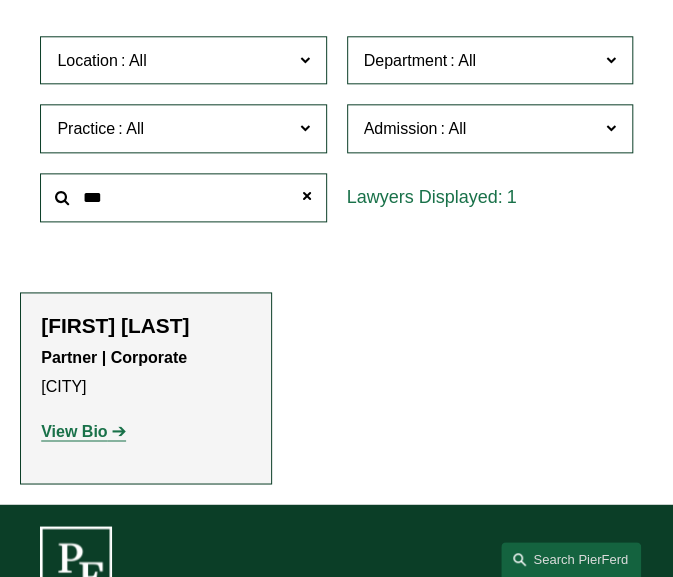 type on "***" 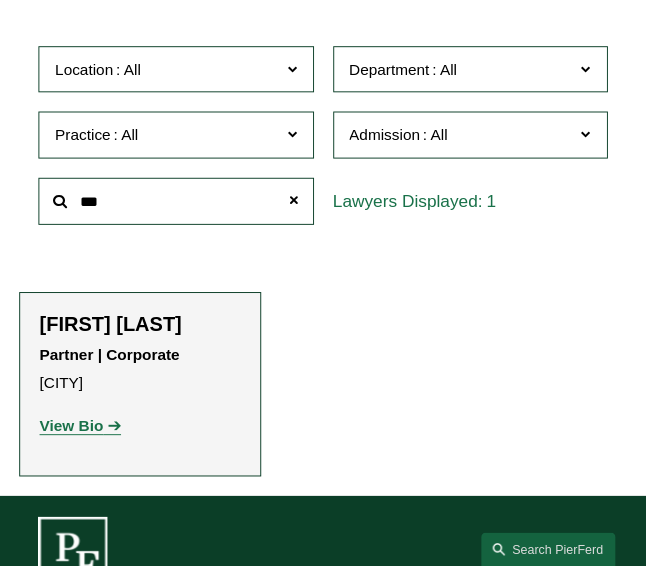 scroll, scrollTop: 562, scrollLeft: 0, axis: vertical 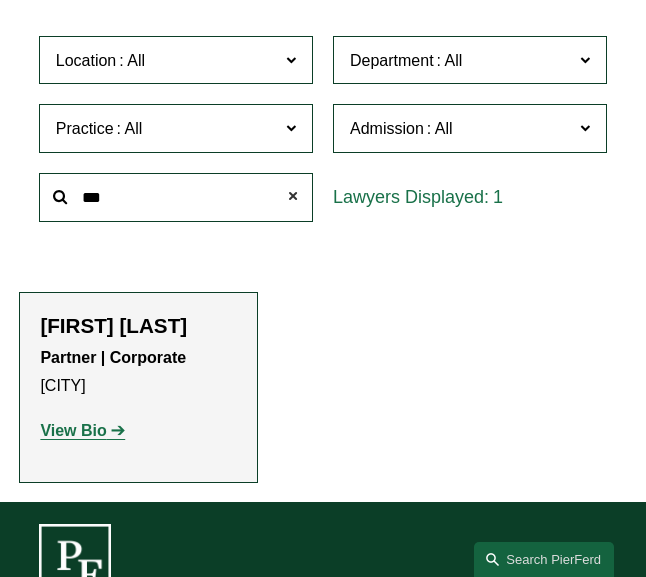 click 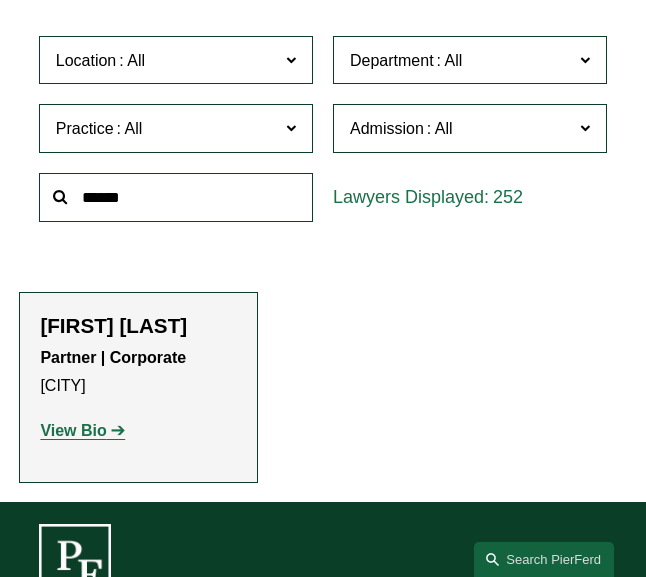 click 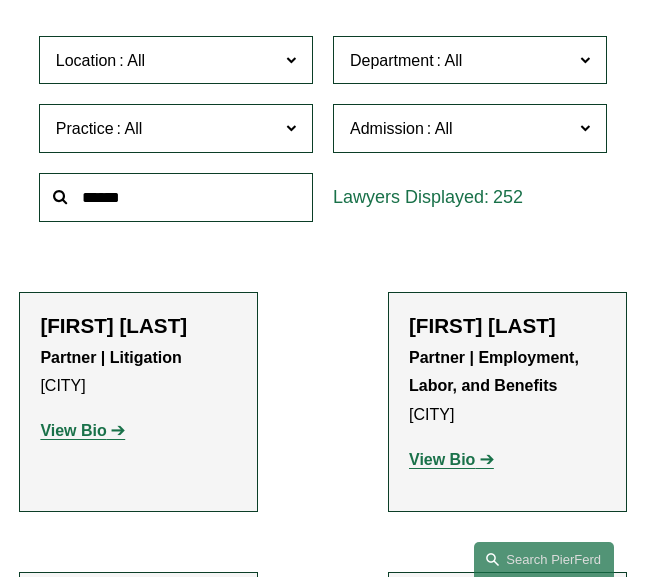 paste on "**********" 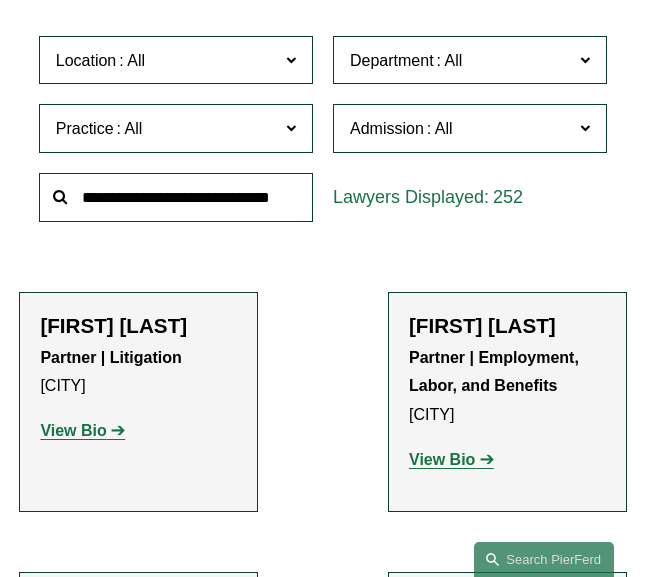 scroll, scrollTop: 0, scrollLeft: 25, axis: horizontal 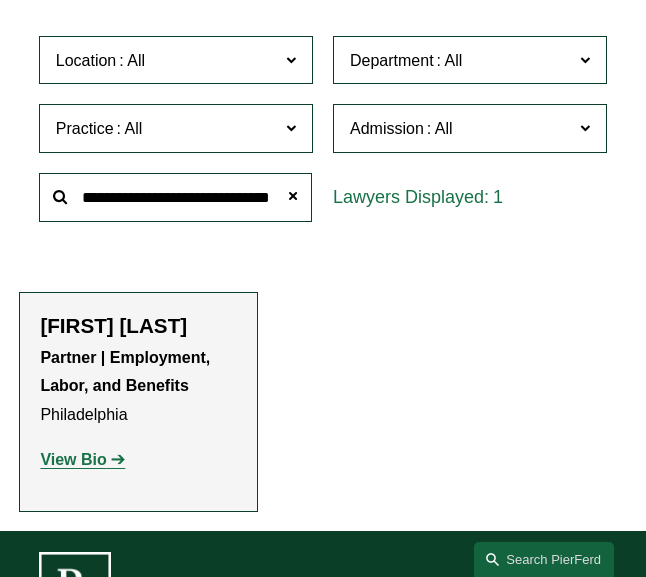 type on "**********" 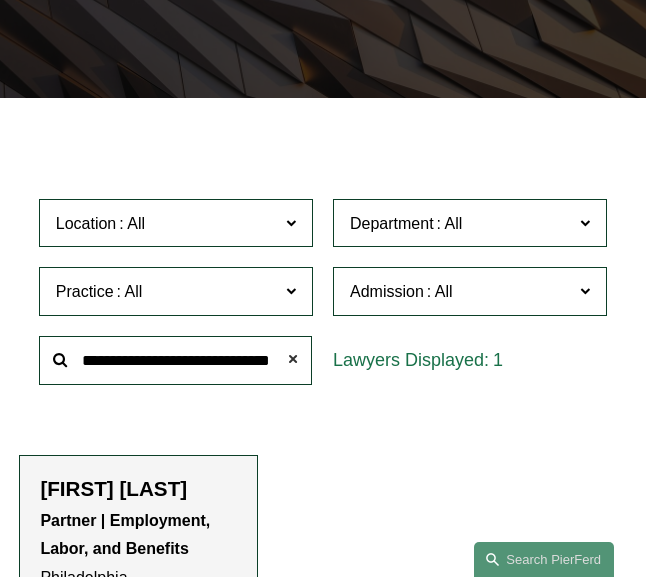 click 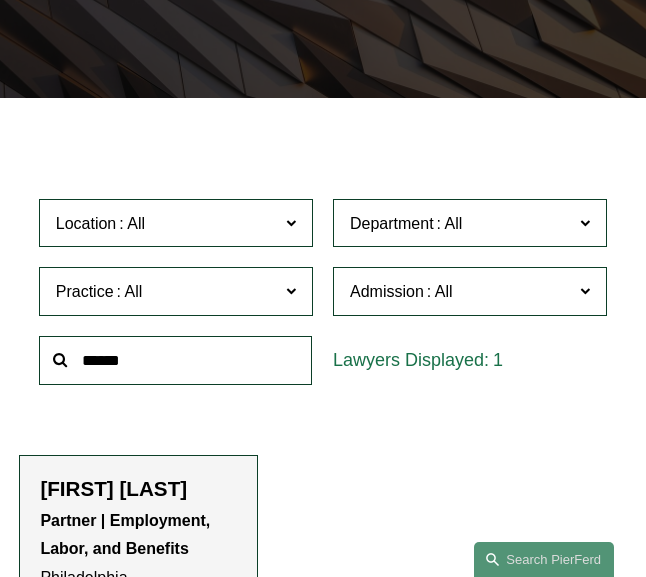 click 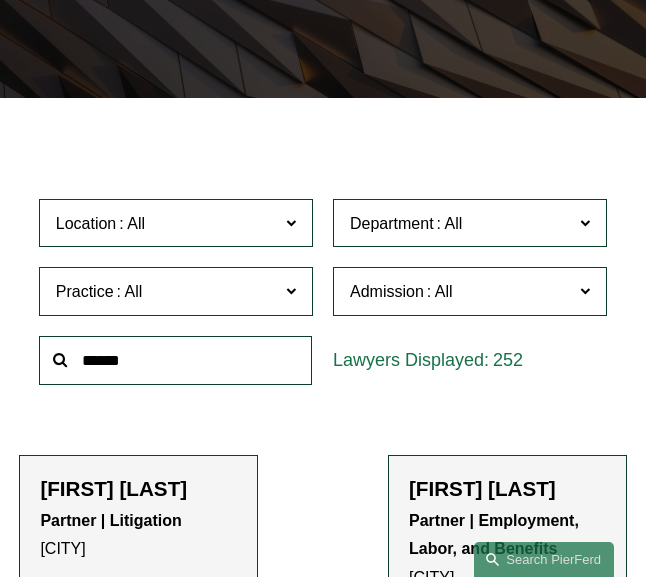 paste on "**********" 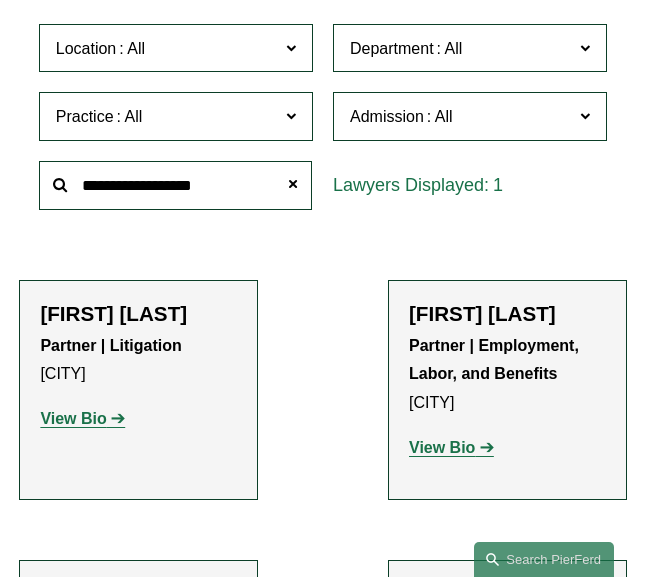 scroll, scrollTop: 575, scrollLeft: 0, axis: vertical 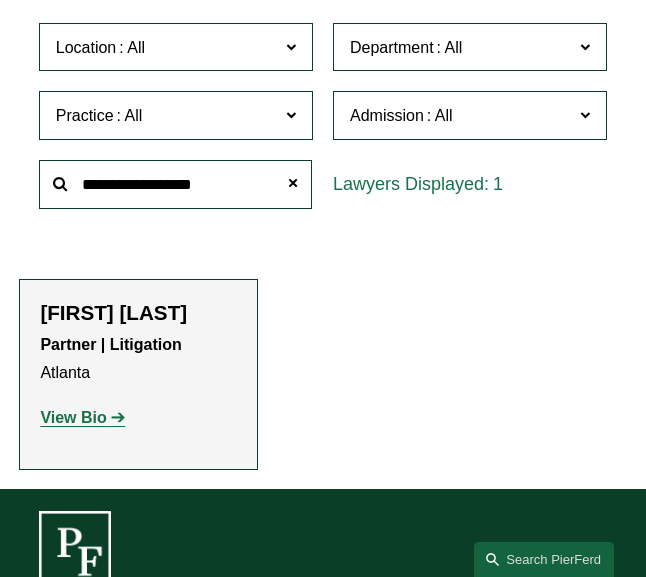 type on "**********" 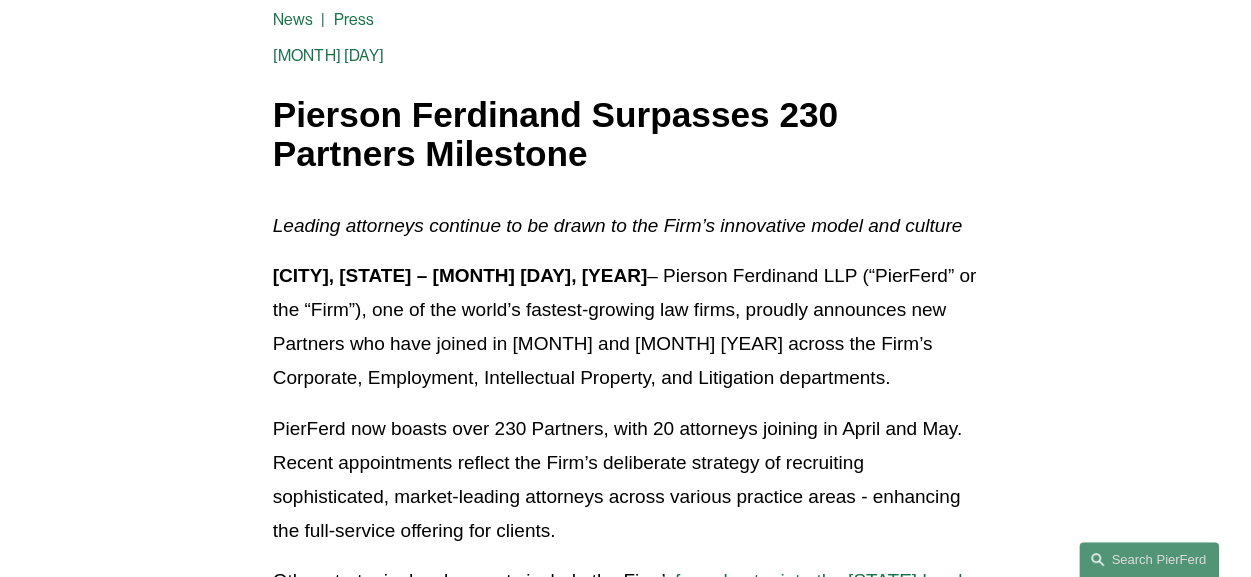 scroll, scrollTop: 0, scrollLeft: 0, axis: both 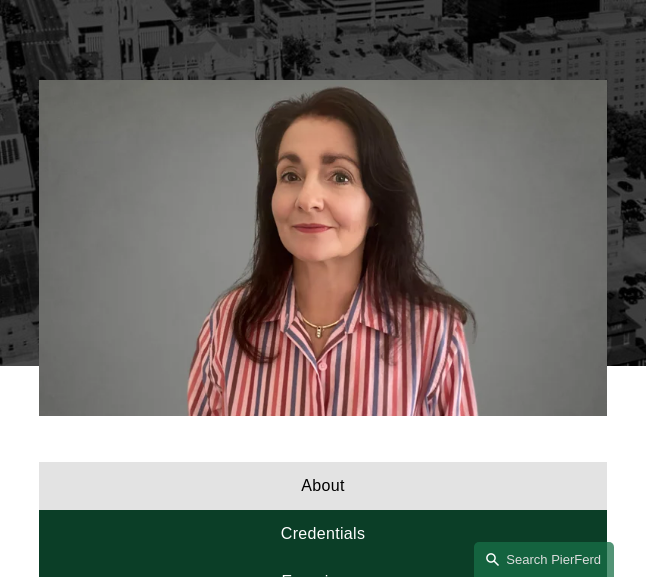 click at bounding box center (323, 248) 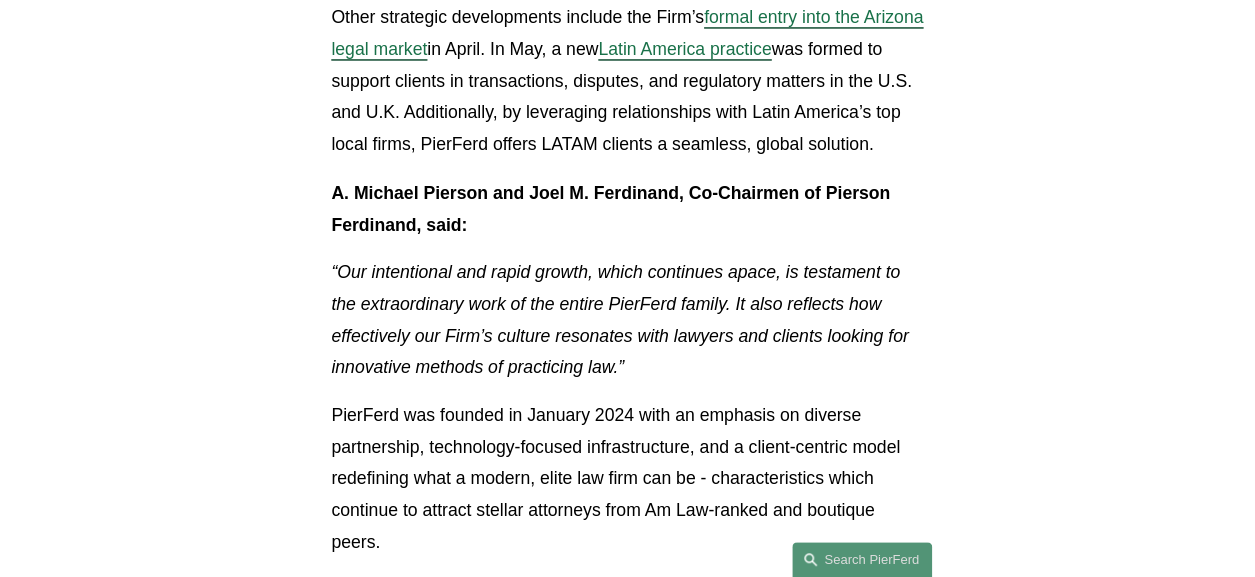 scroll, scrollTop: 0, scrollLeft: 0, axis: both 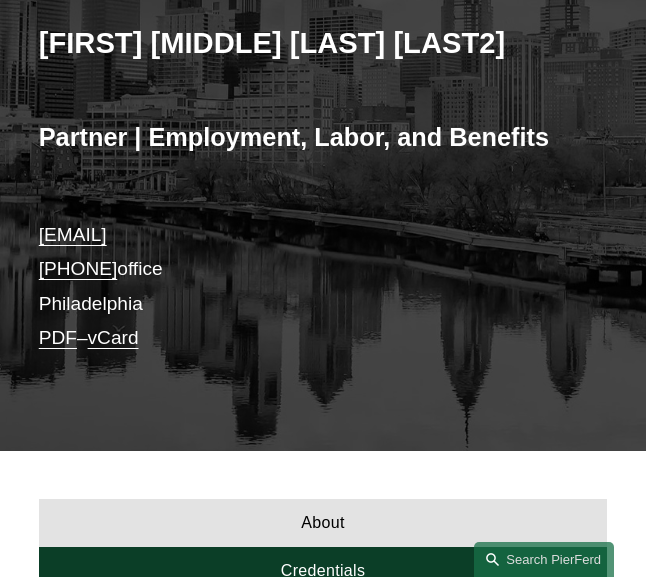 click on "About
Credentials
Experience
News & Insights" at bounding box center (323, 571) 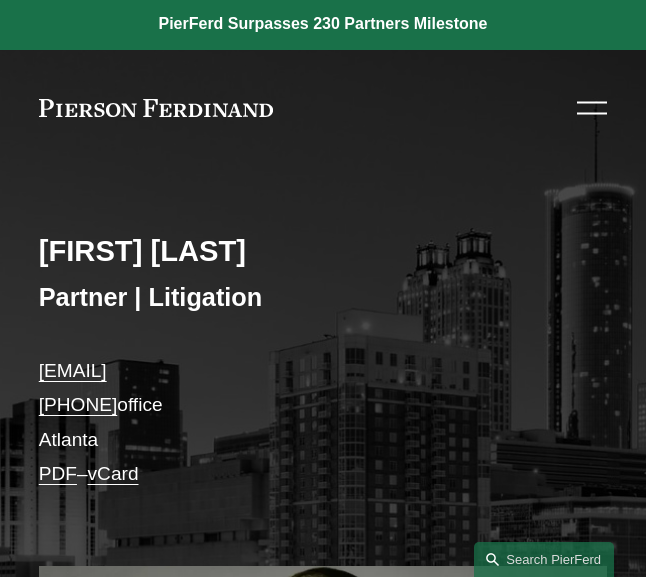 scroll, scrollTop: 0, scrollLeft: 0, axis: both 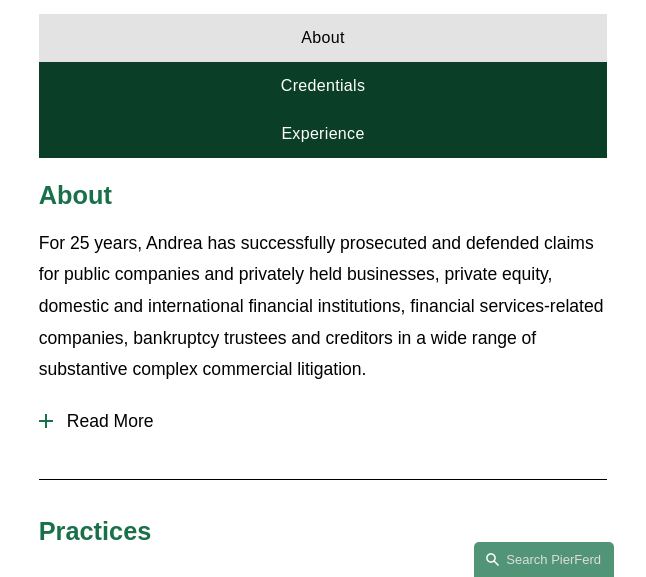 click on "Read More" at bounding box center [330, 421] 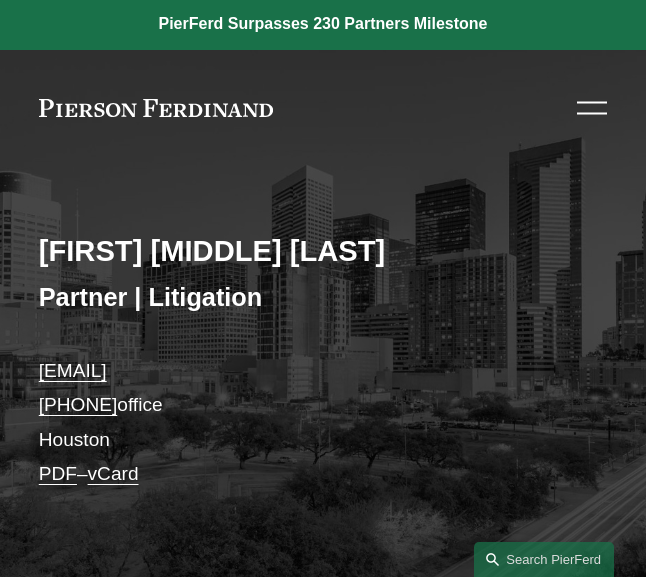 scroll, scrollTop: 5, scrollLeft: 0, axis: vertical 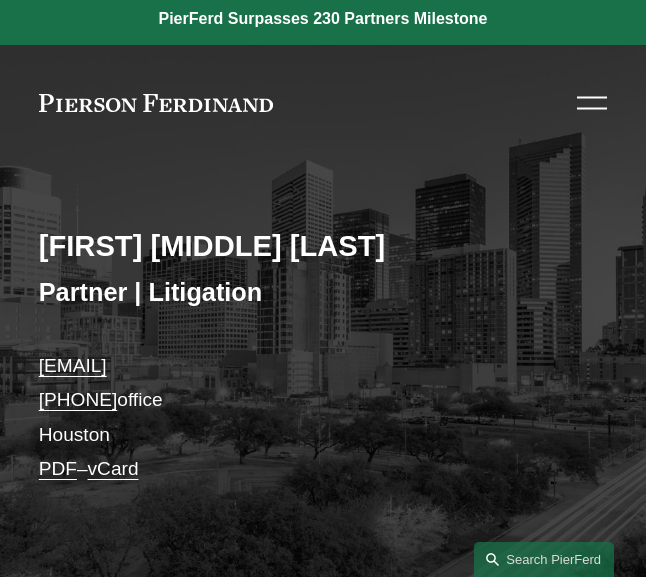 click on "[EMAIL] [PHONE] office Houston PDF – vCard" at bounding box center [323, 372] 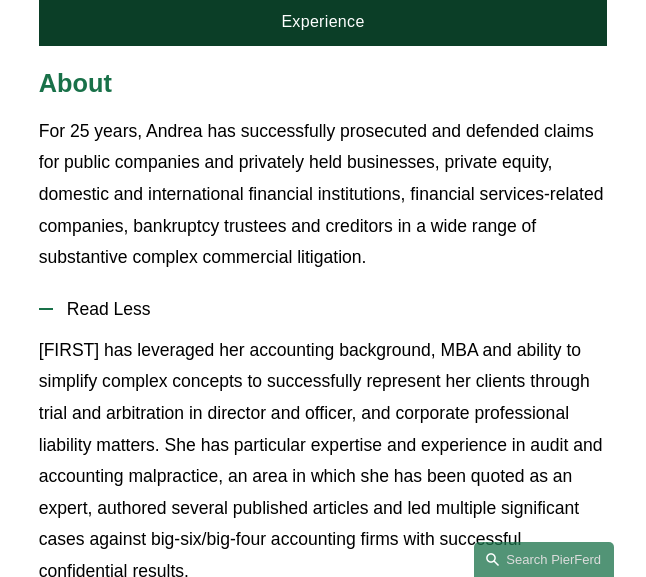 scroll, scrollTop: 734, scrollLeft: 0, axis: vertical 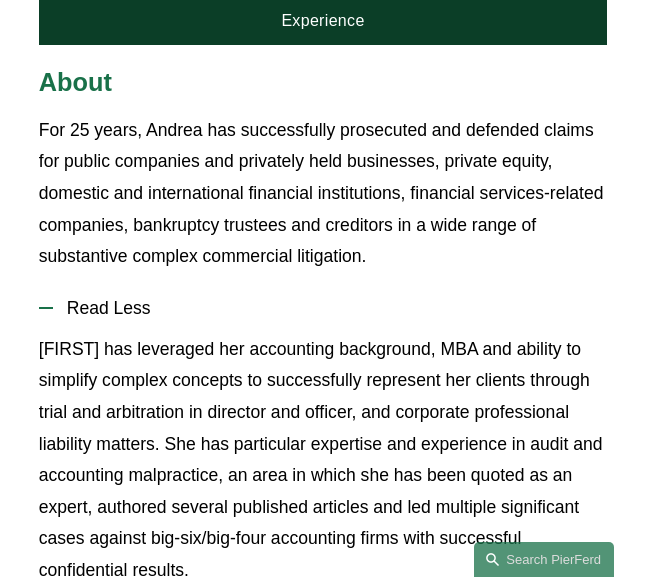 click on "For 25 years, Andrea has successfully prosecuted and defended claims for public companies and privately held businesses, private equity, domestic and international financial institutions, financial services-related companies, bankruptcy trustees and creditors in a wide range of substantive complex commercial litigation." at bounding box center (323, 194) 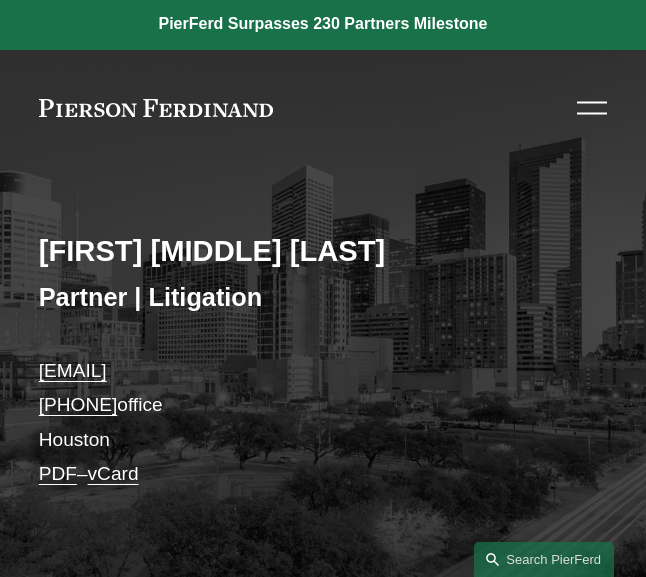 scroll, scrollTop: 1, scrollLeft: 0, axis: vertical 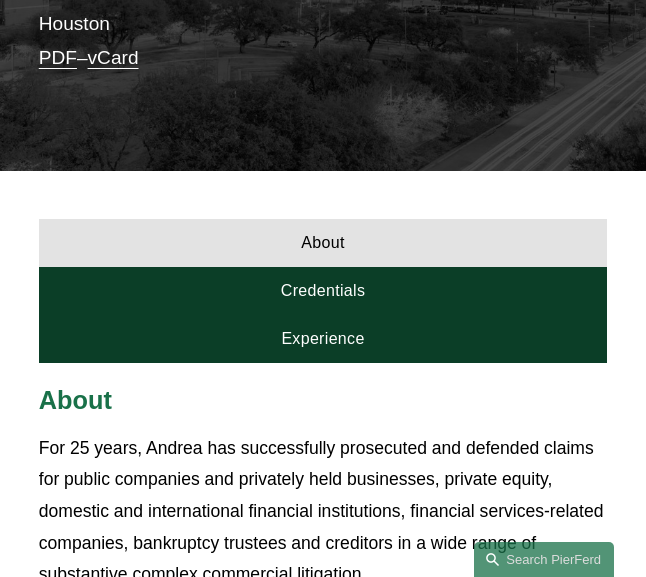 click on "Andrea L. Kim
Partner | Litigation
andrea.kim@pierferd.com +1.832.460.8140  office Houston PDF  –  vCard
About
Credentials
Experience
About" at bounding box center [323, 476] 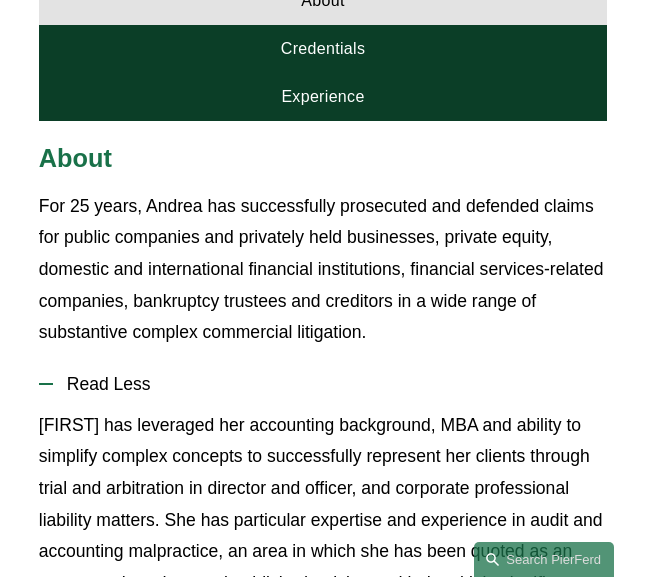 scroll, scrollTop: 333, scrollLeft: 0, axis: vertical 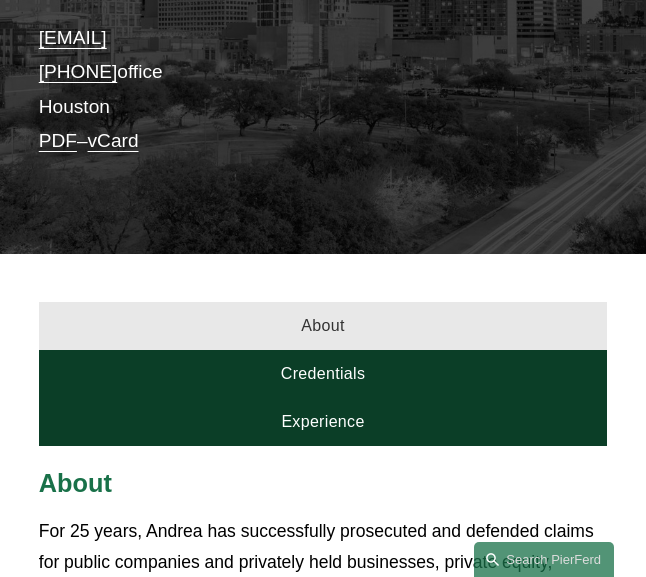 click on "About" at bounding box center [323, 326] 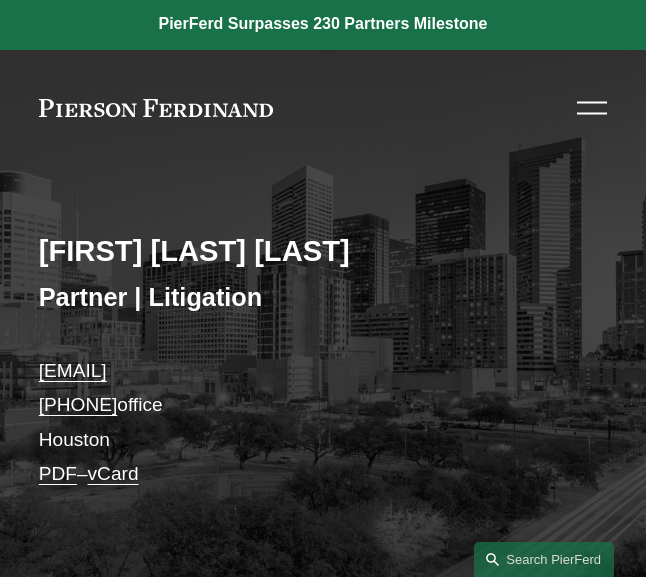 scroll, scrollTop: 0, scrollLeft: 0, axis: both 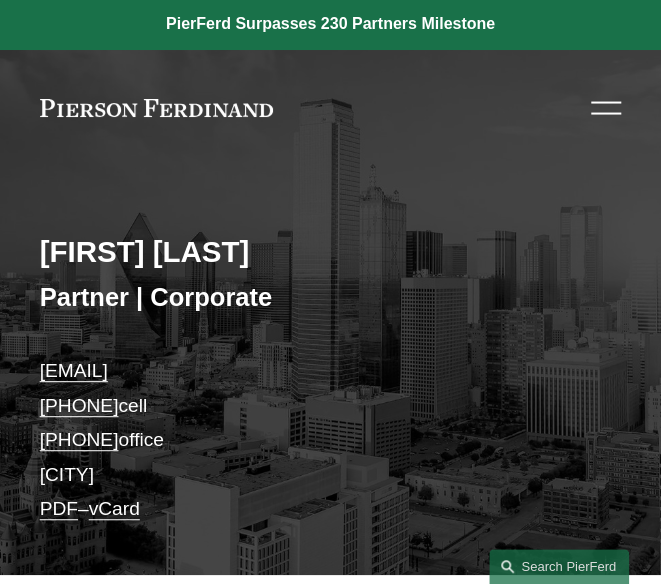 click on "Jeremy Rucker
Partner | Corporate
jeremy.rucker@pierferd.com +1.817.821.5002  cell +1.682.456.1002  office Dallas PDF  –  vCard" at bounding box center (330, 380) 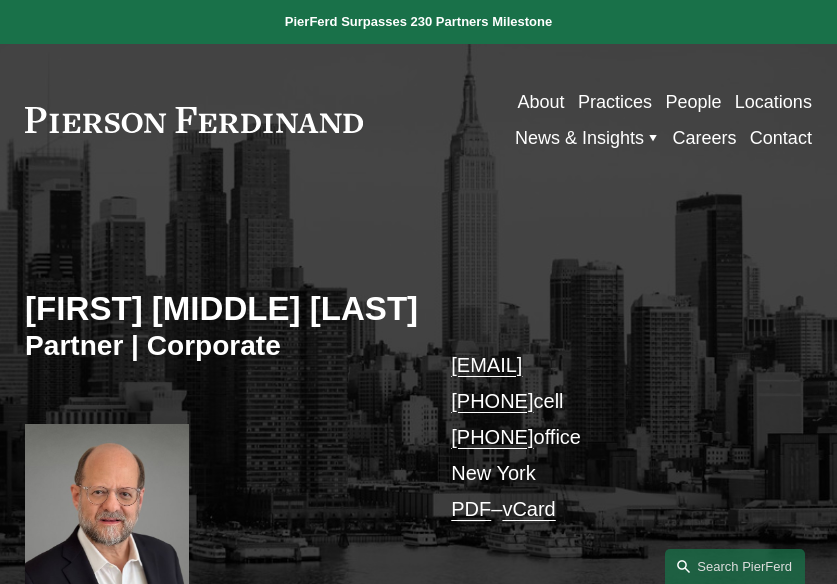 scroll, scrollTop: 0, scrollLeft: 0, axis: both 